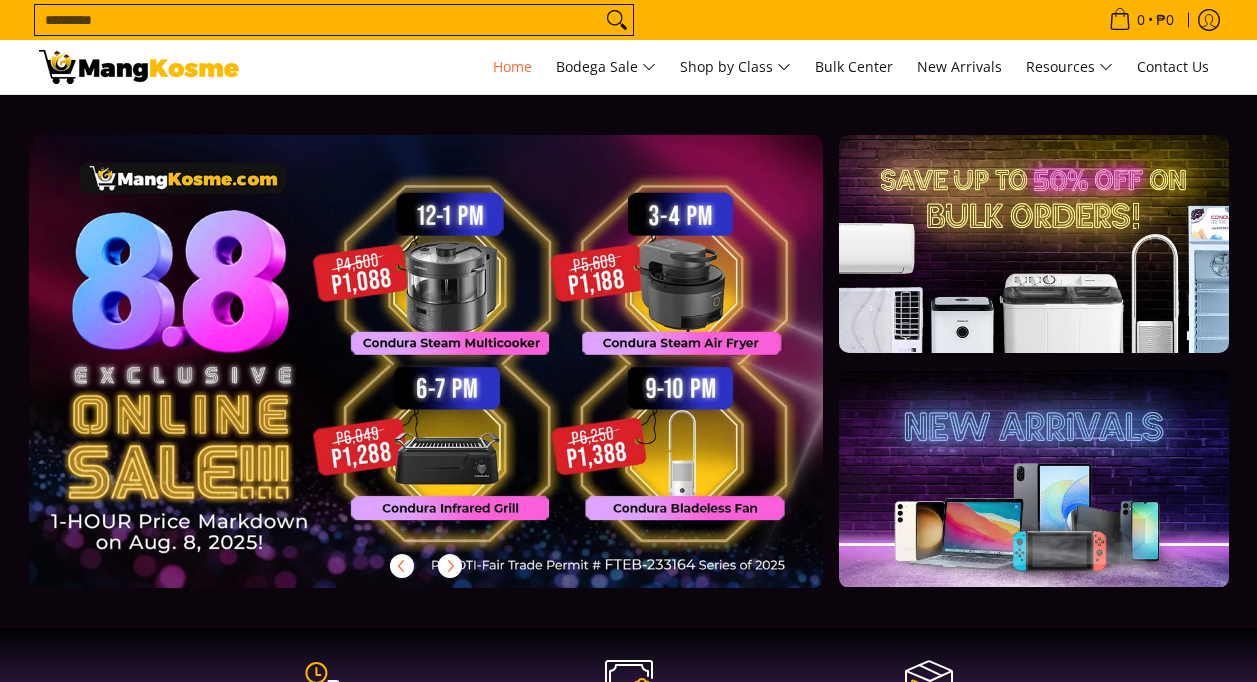 scroll, scrollTop: 0, scrollLeft: 0, axis: both 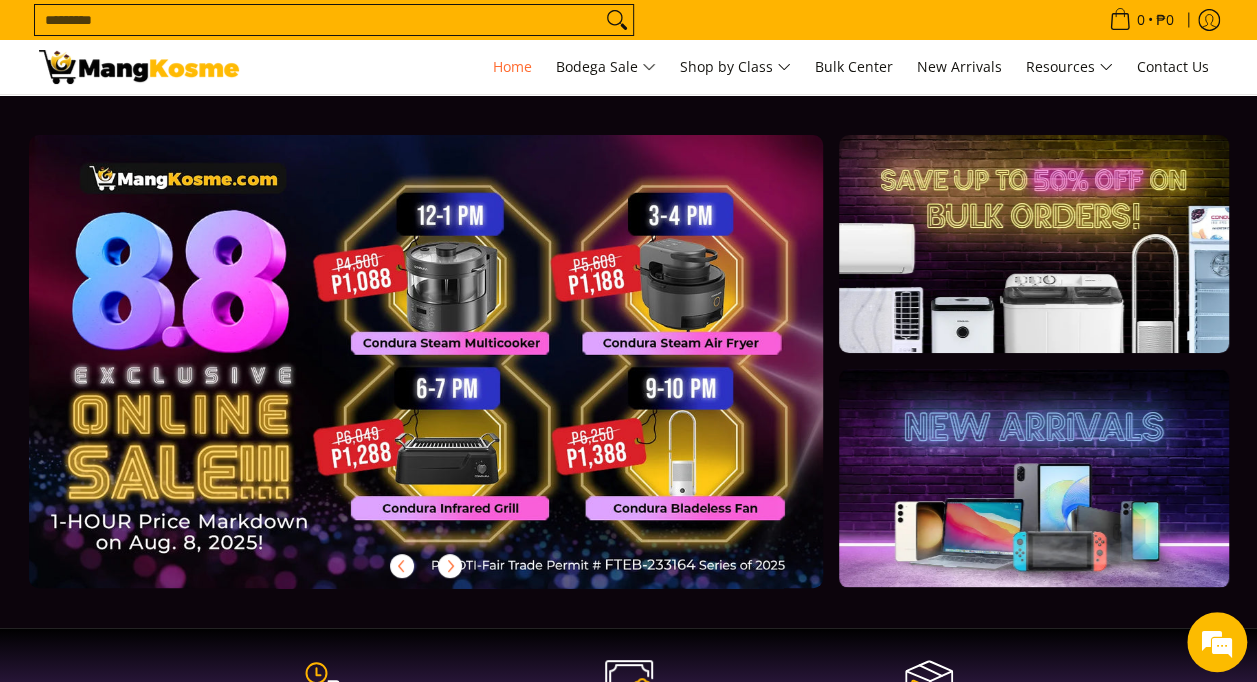 click at bounding box center (458, 377) 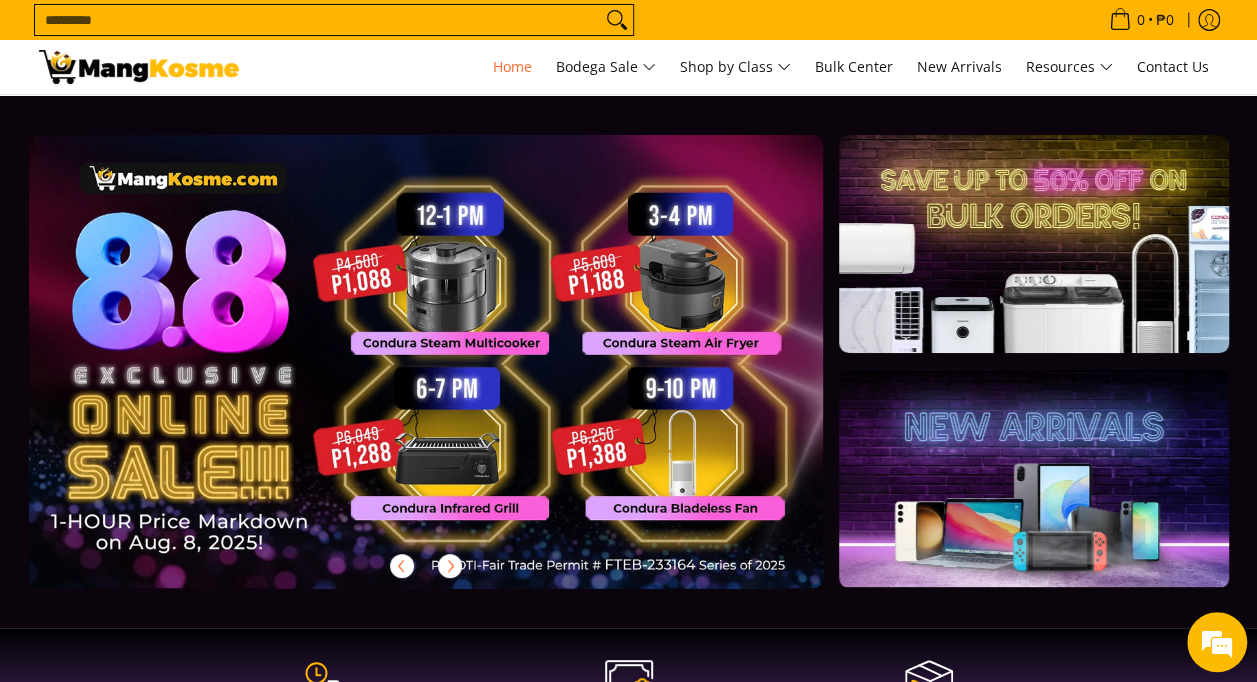 click at bounding box center (458, 377) 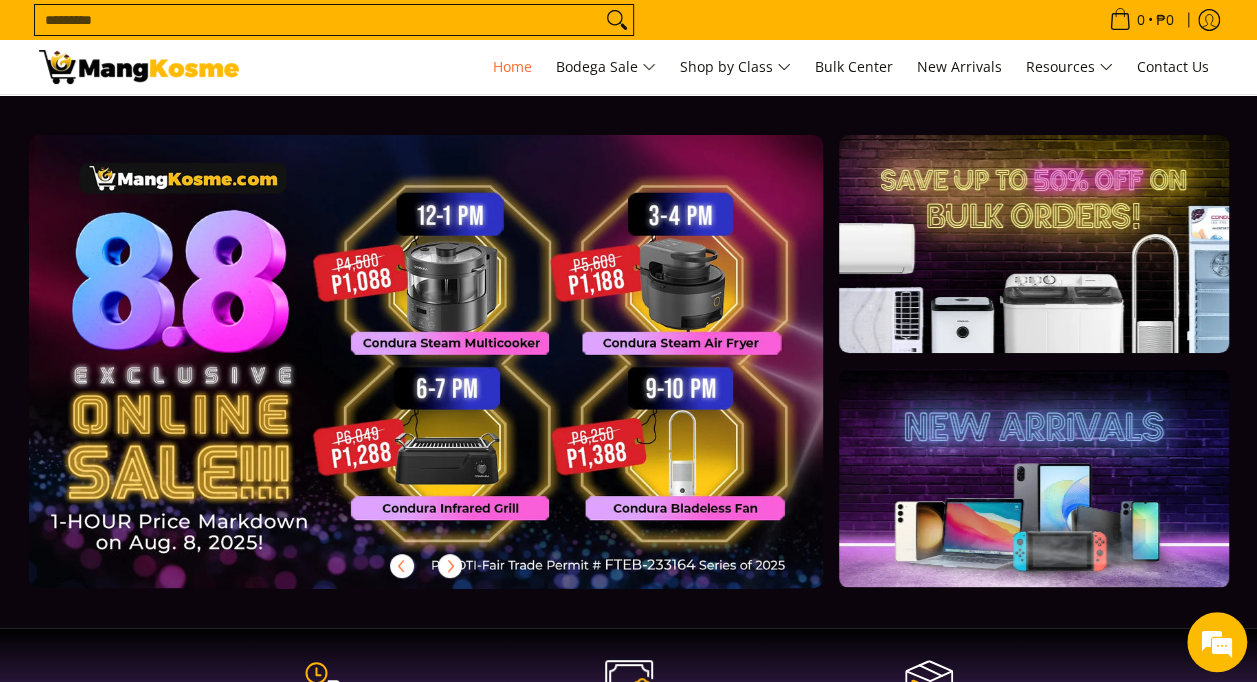 scroll, scrollTop: 0, scrollLeft: 0, axis: both 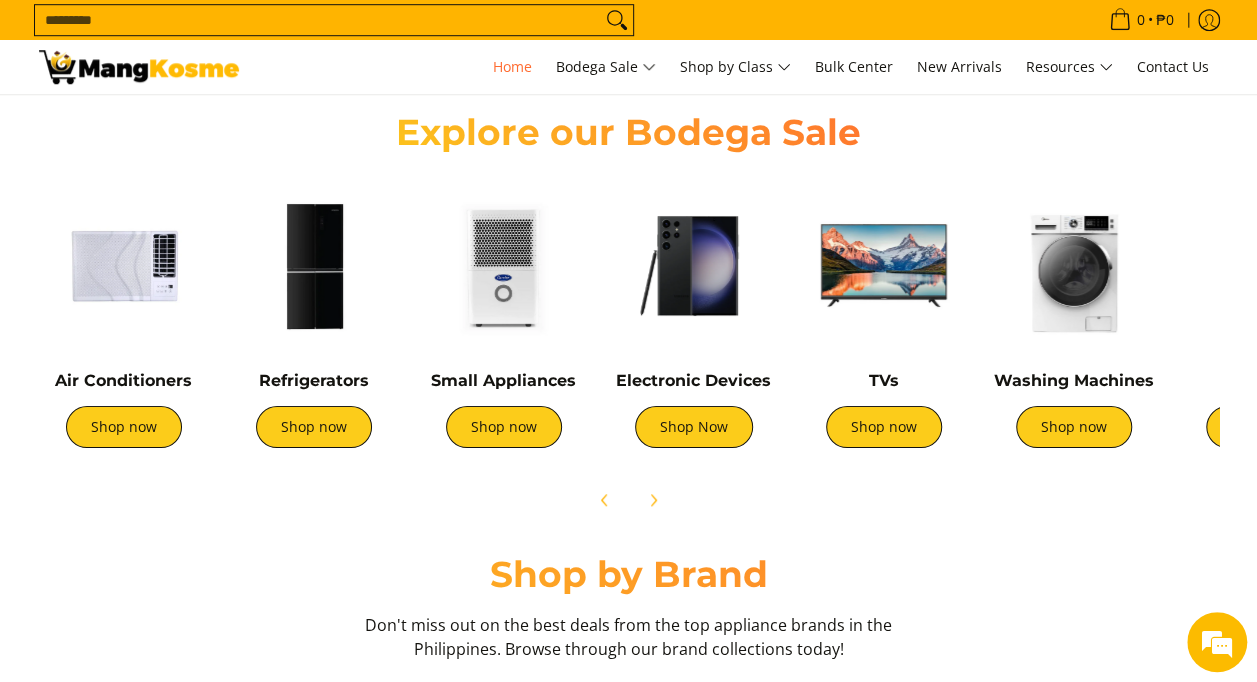 drag, startPoint x: 1130, startPoint y: 294, endPoint x: 1271, endPoint y: 297, distance: 141.0319 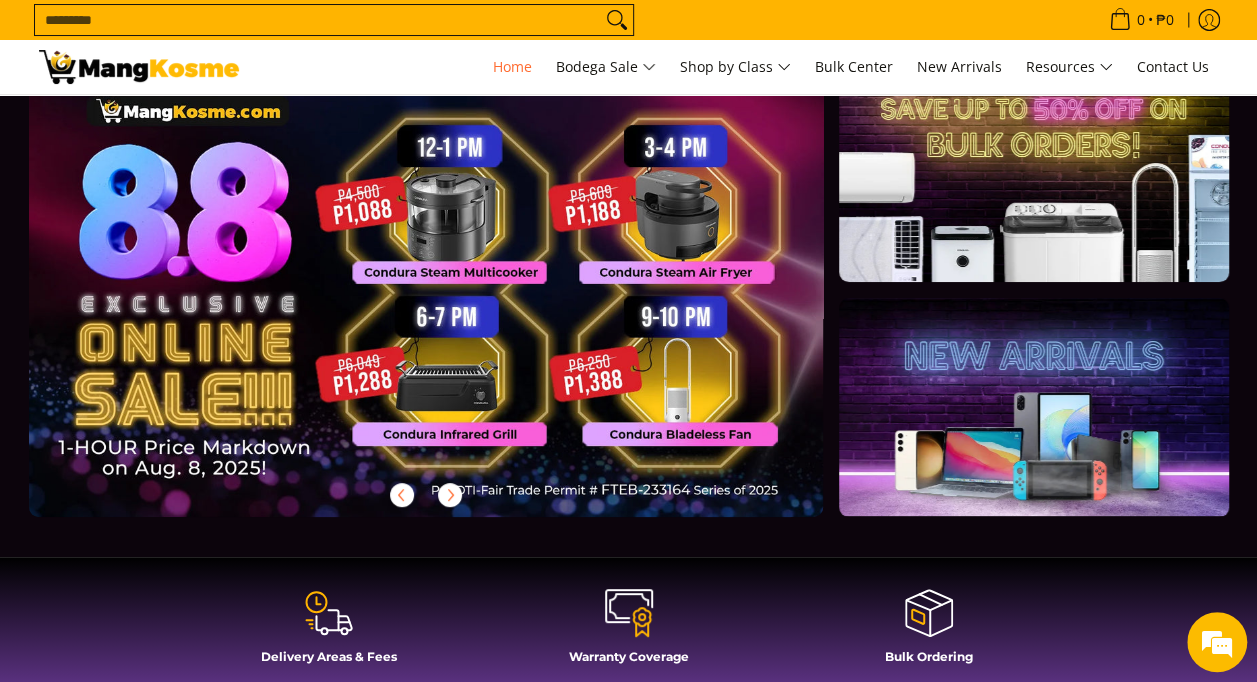 scroll, scrollTop: 0, scrollLeft: 0, axis: both 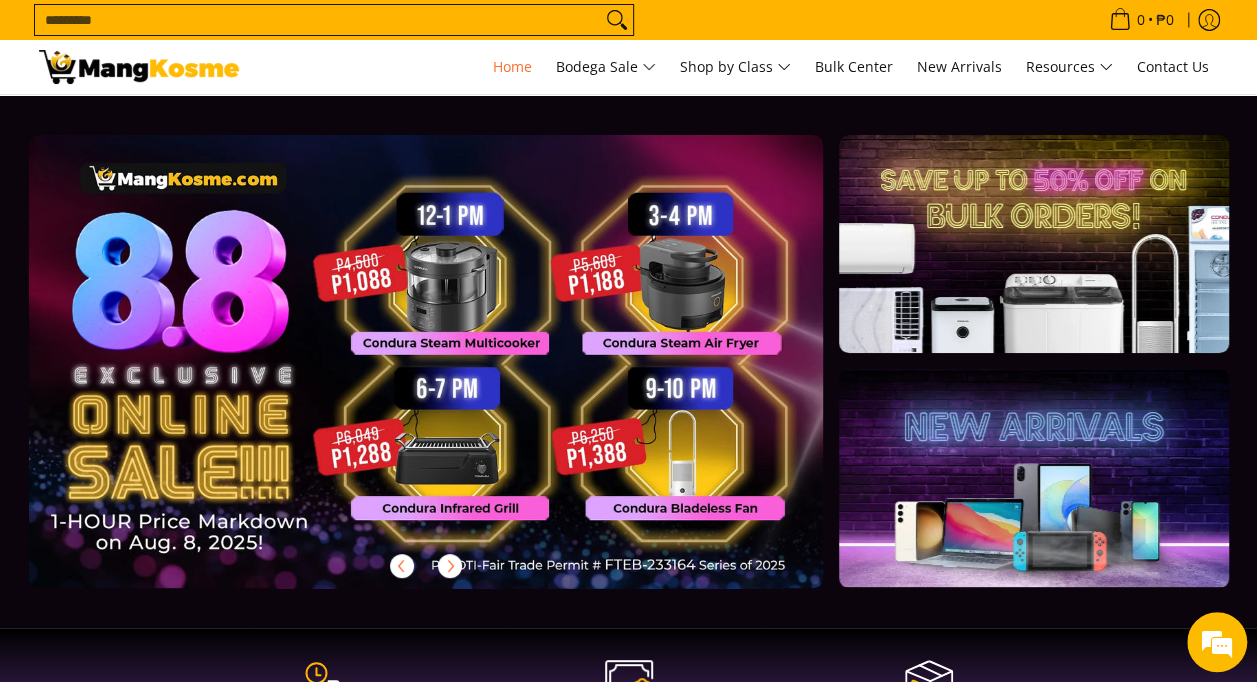 click at bounding box center [458, 377] 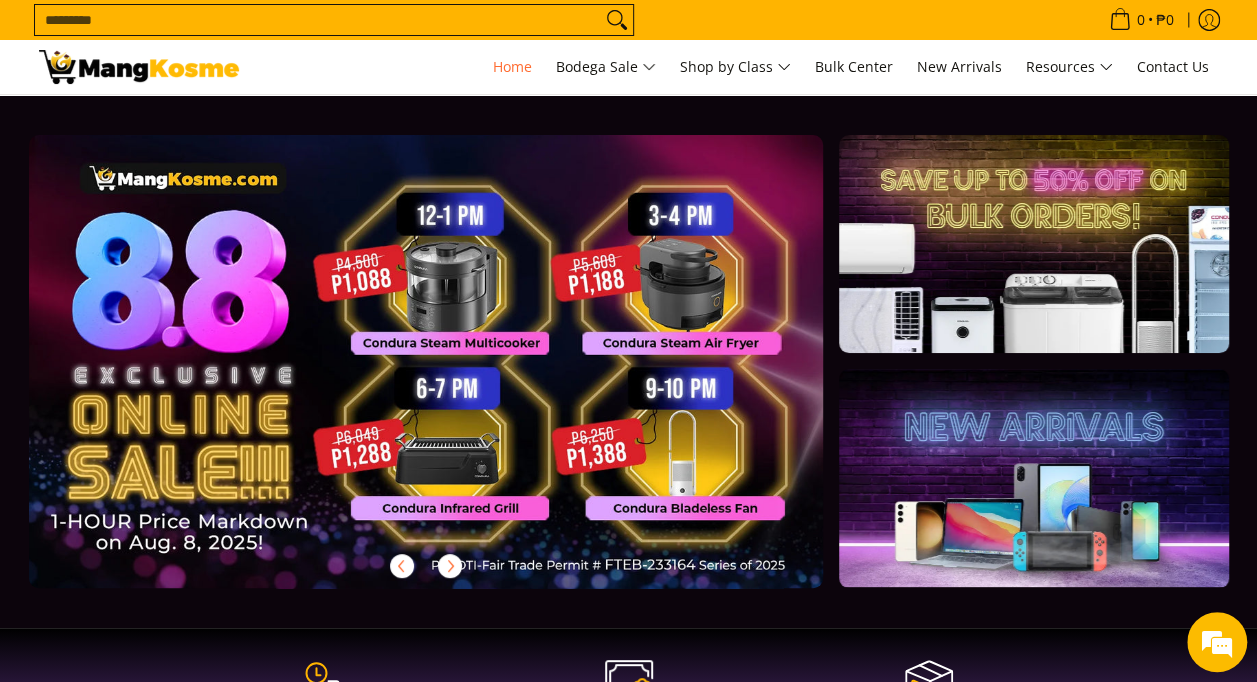 click at bounding box center (458, 377) 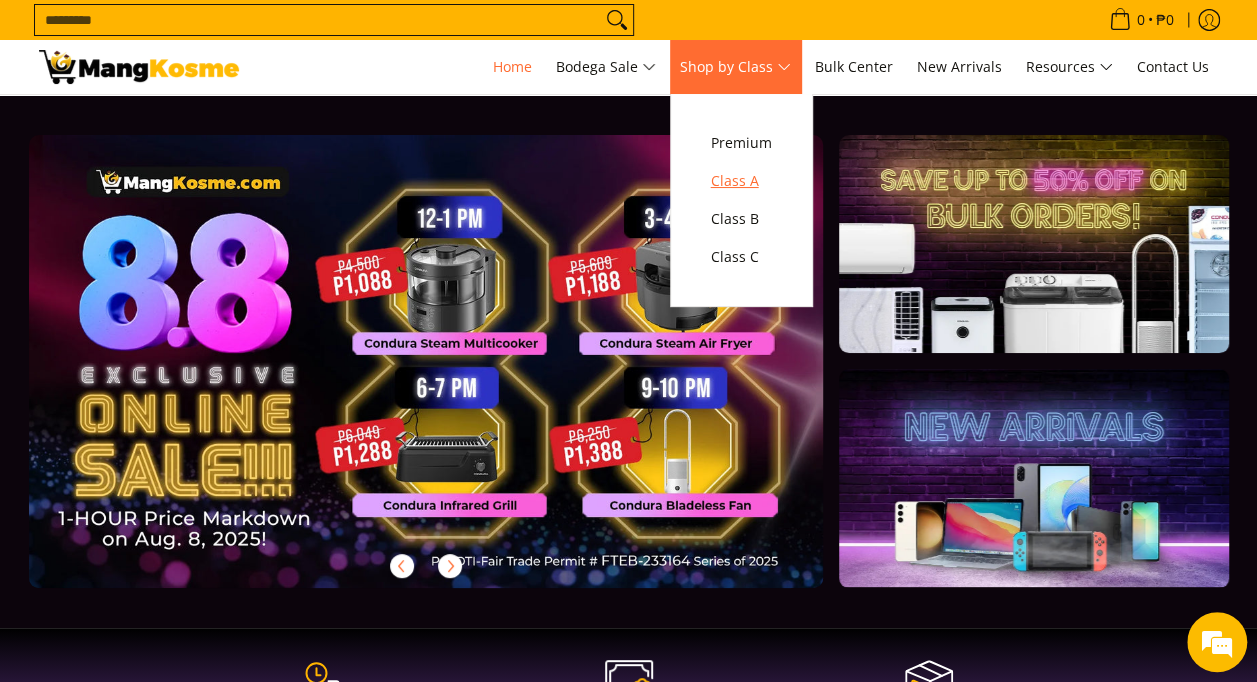 click on "Class A" at bounding box center [741, 181] 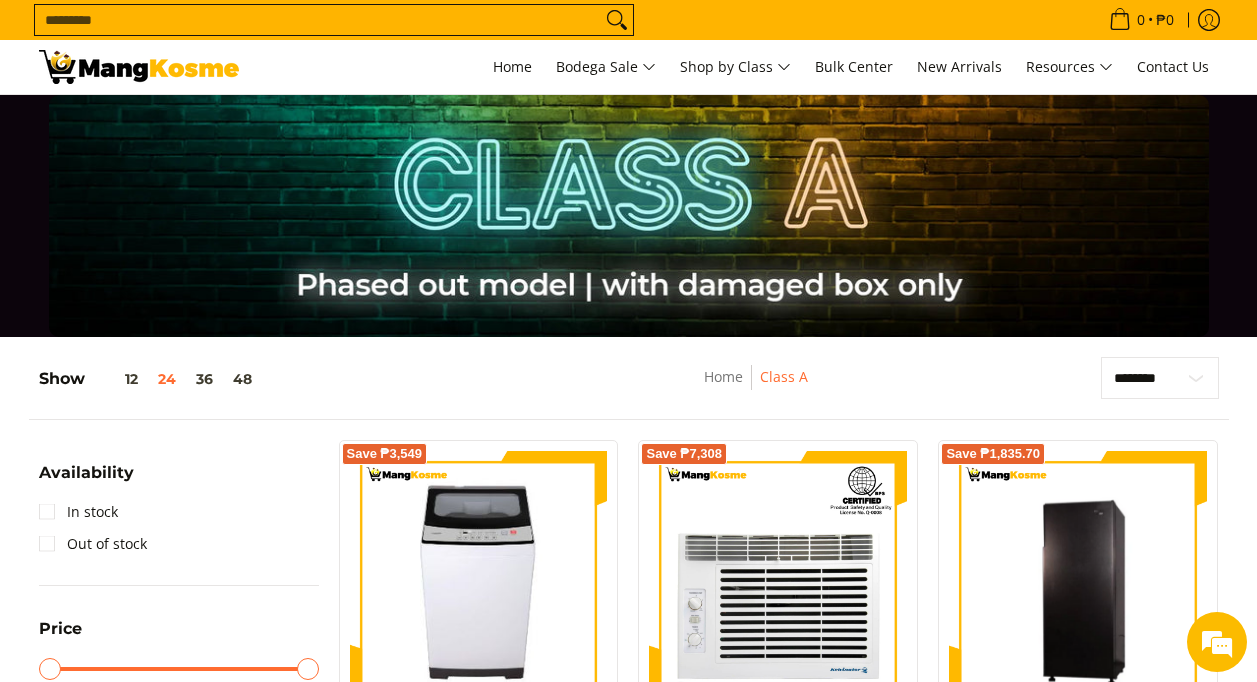 scroll, scrollTop: 800, scrollLeft: 0, axis: vertical 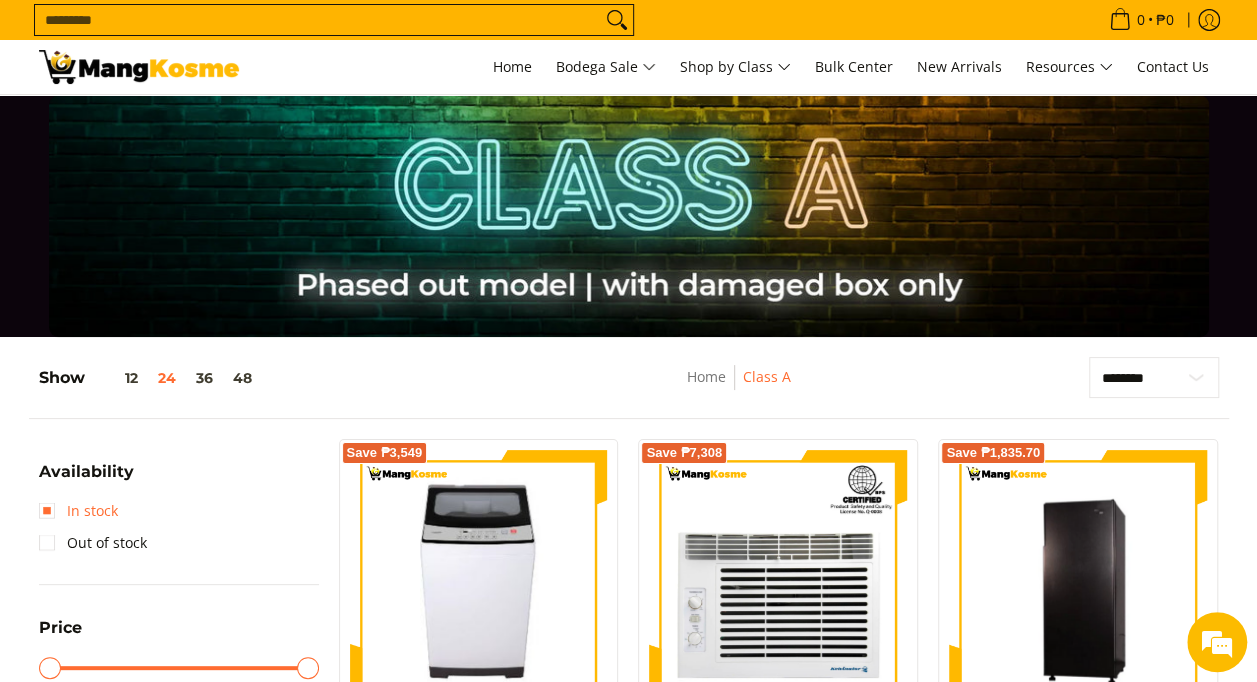 click on "In stock" at bounding box center [78, 511] 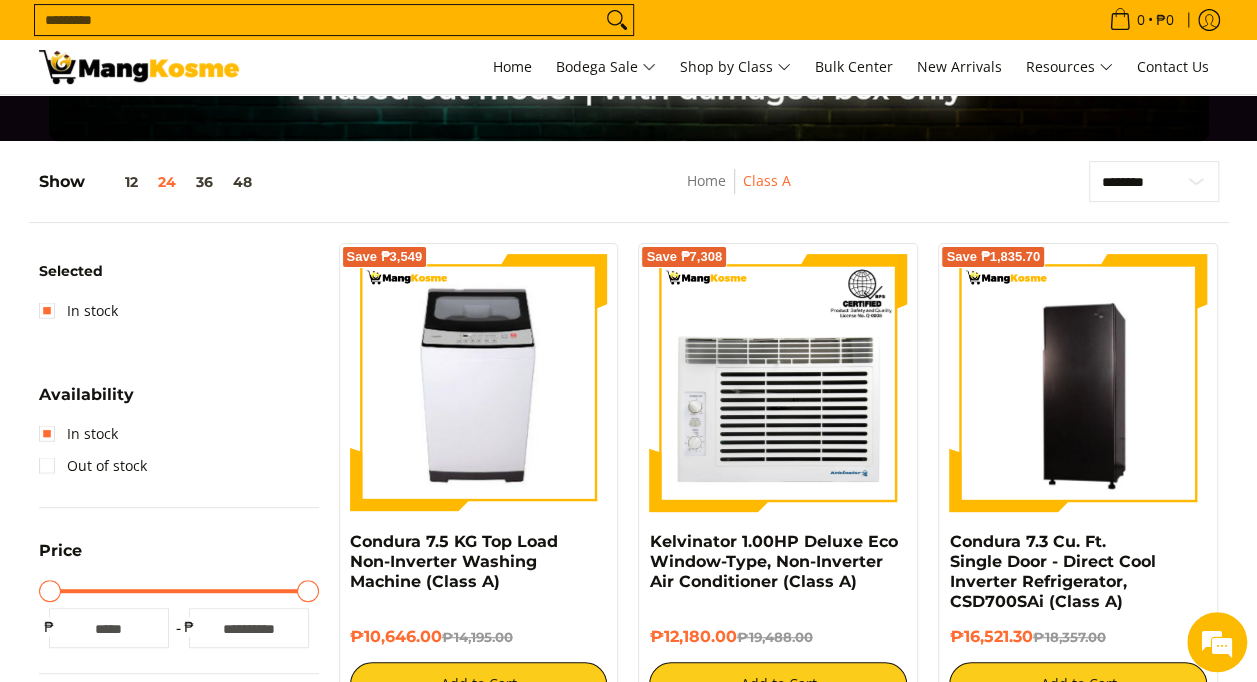 scroll, scrollTop: 261, scrollLeft: 0, axis: vertical 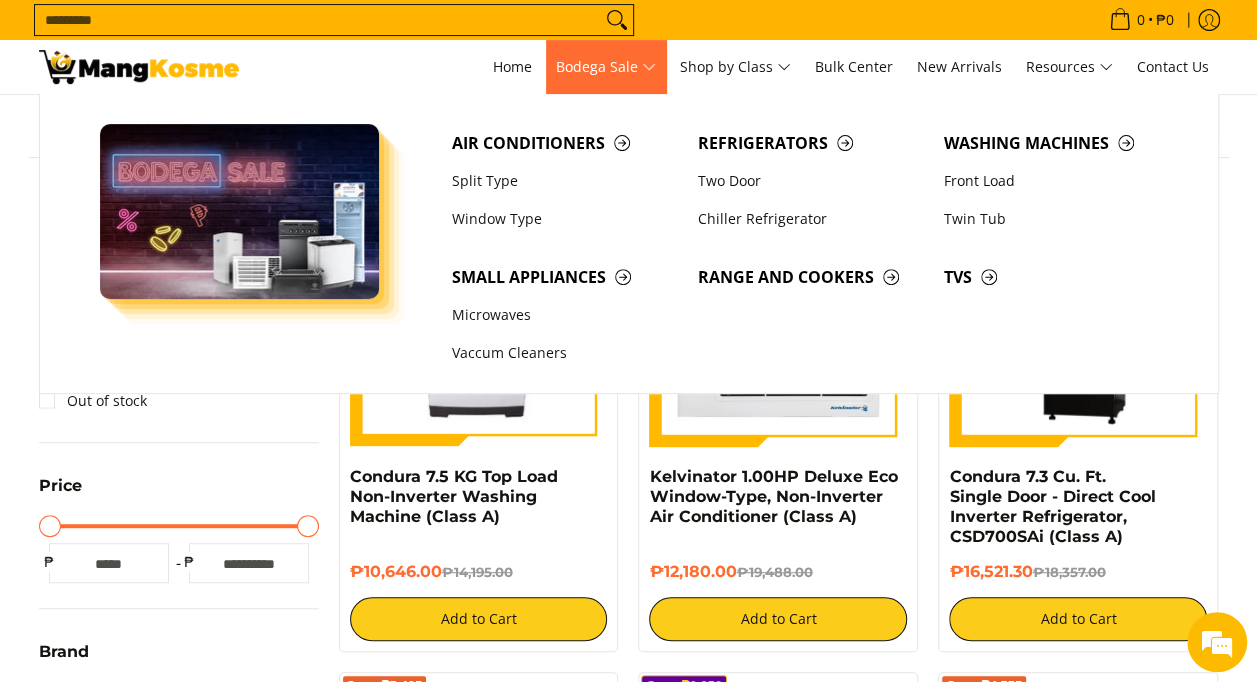 click on "Bodega Sale" at bounding box center [606, 67] 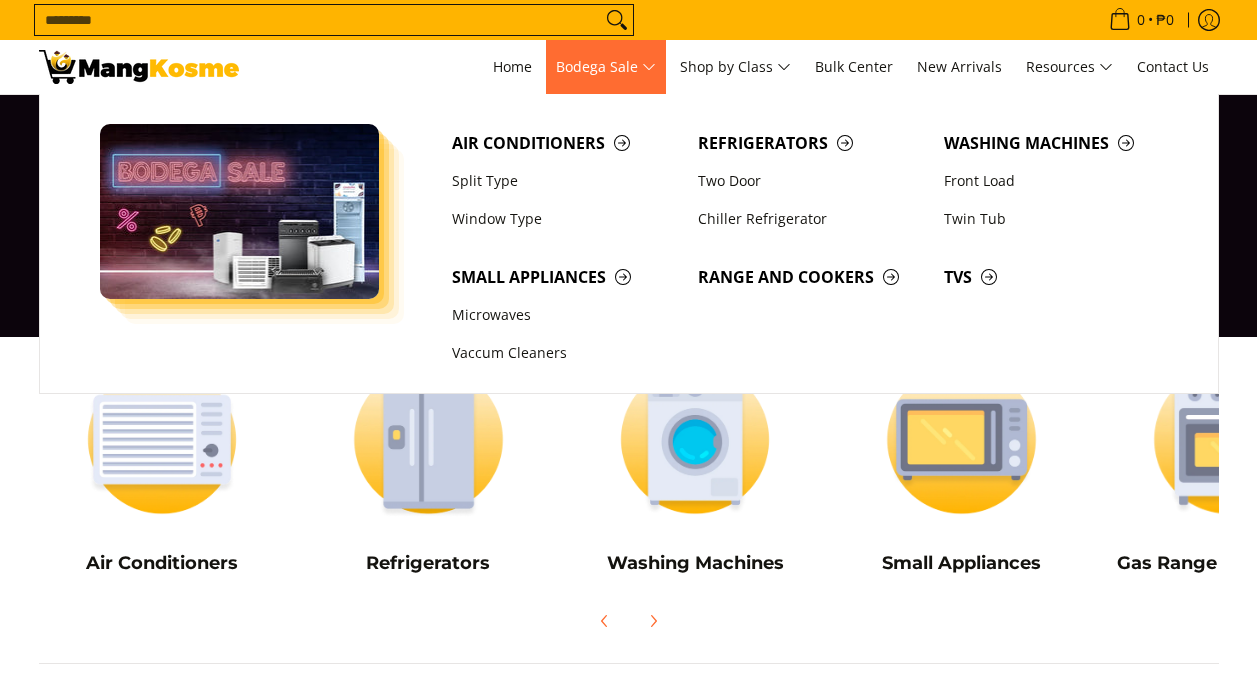 scroll, scrollTop: 0, scrollLeft: 0, axis: both 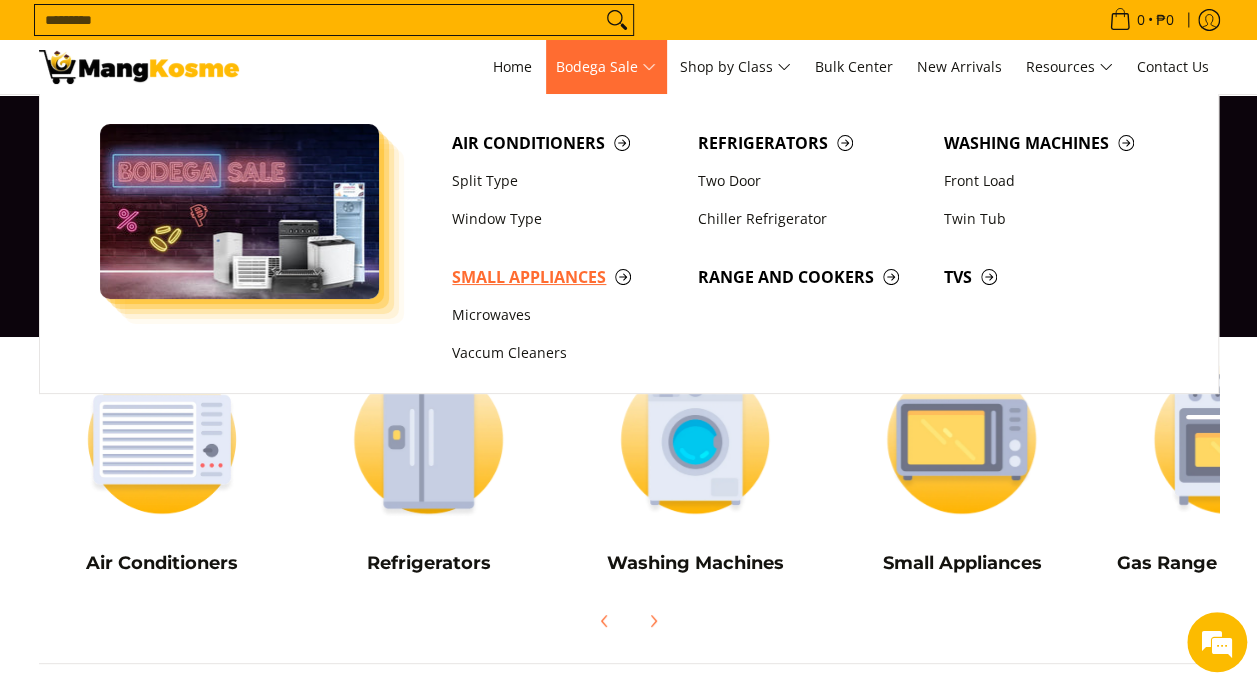 click on "Small Appliances" at bounding box center (565, 277) 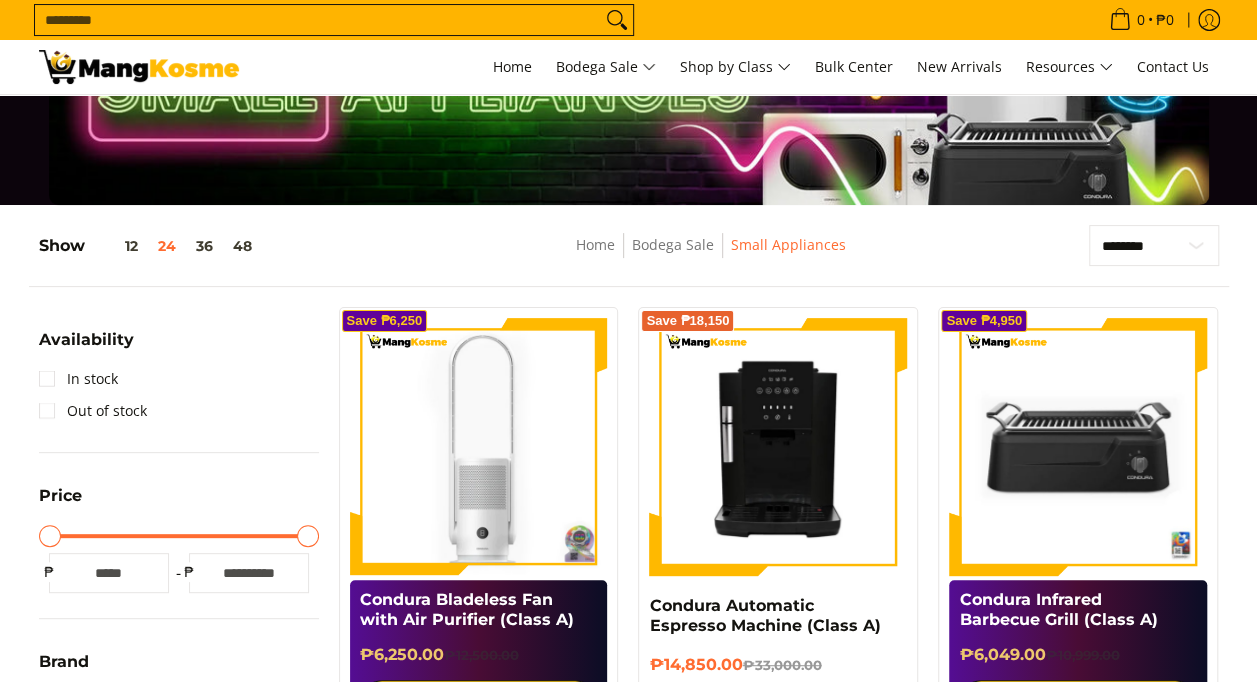 scroll, scrollTop: 0, scrollLeft: 0, axis: both 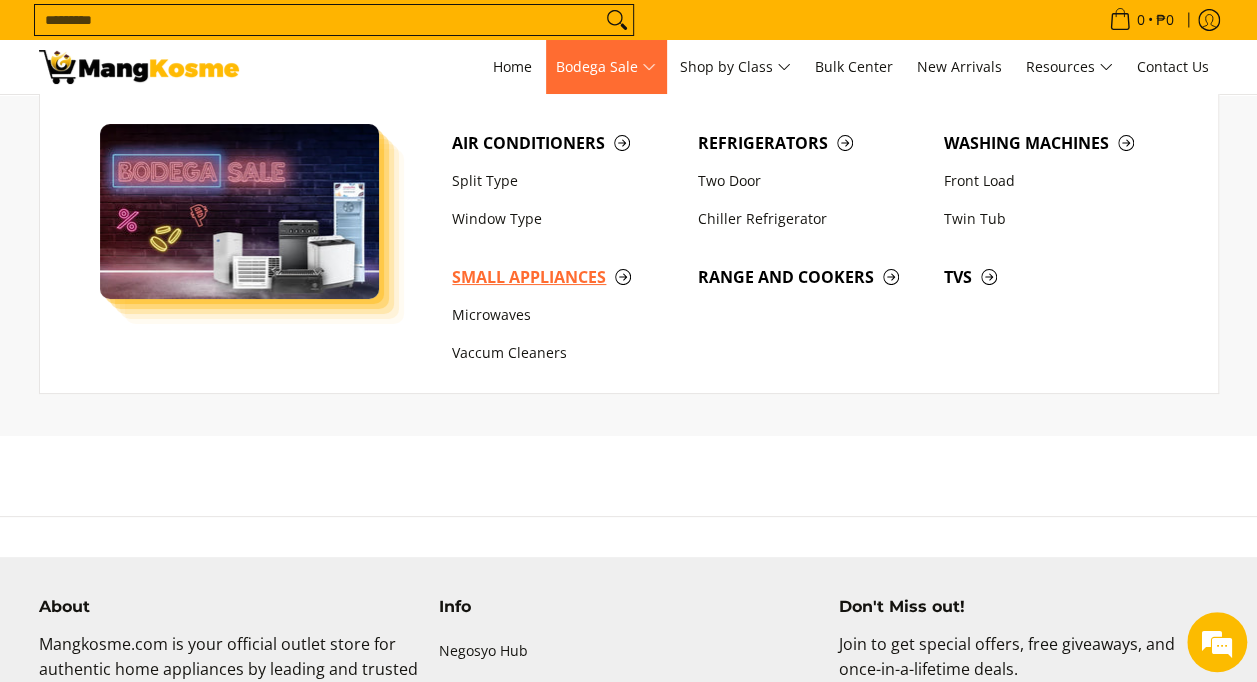 click on "Small Appliances" at bounding box center (565, 277) 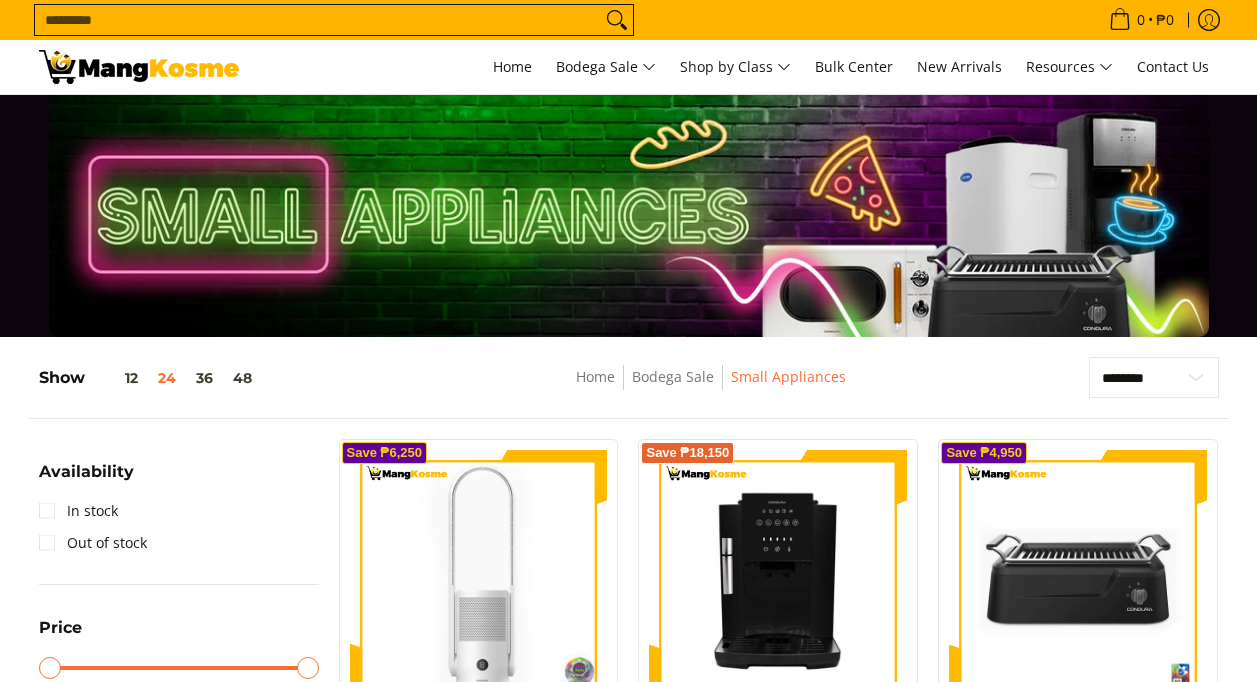 scroll, scrollTop: 300, scrollLeft: 0, axis: vertical 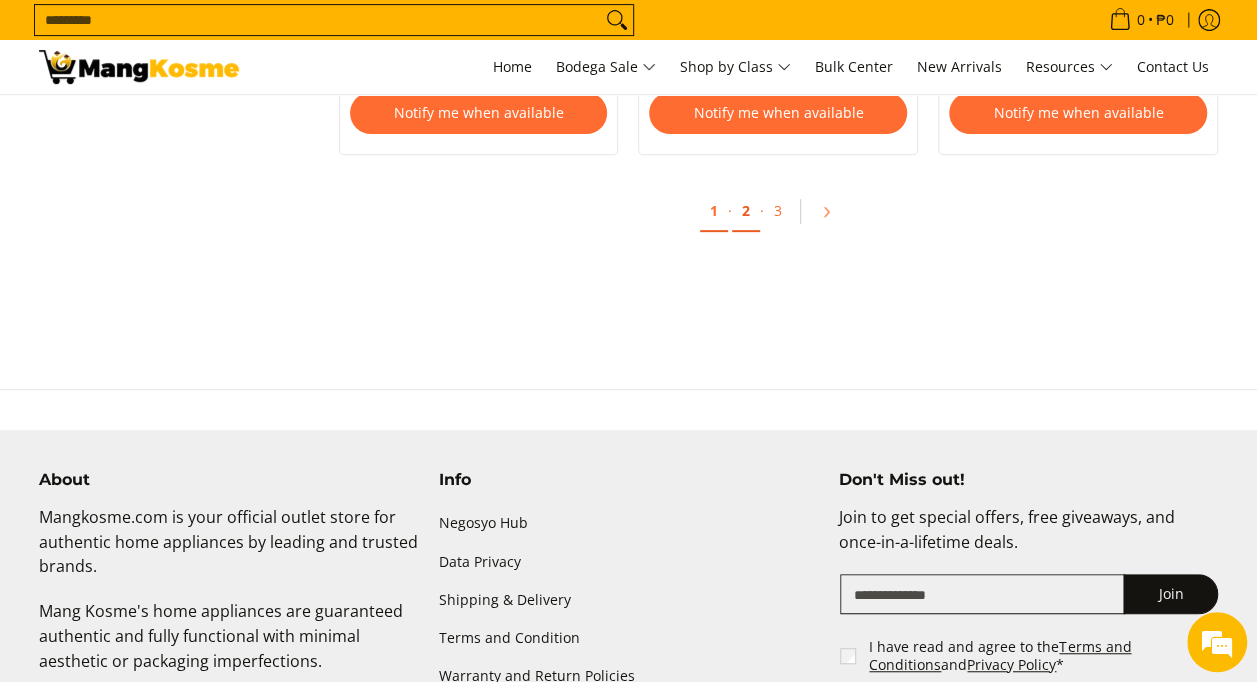 click on "2" at bounding box center [746, 211] 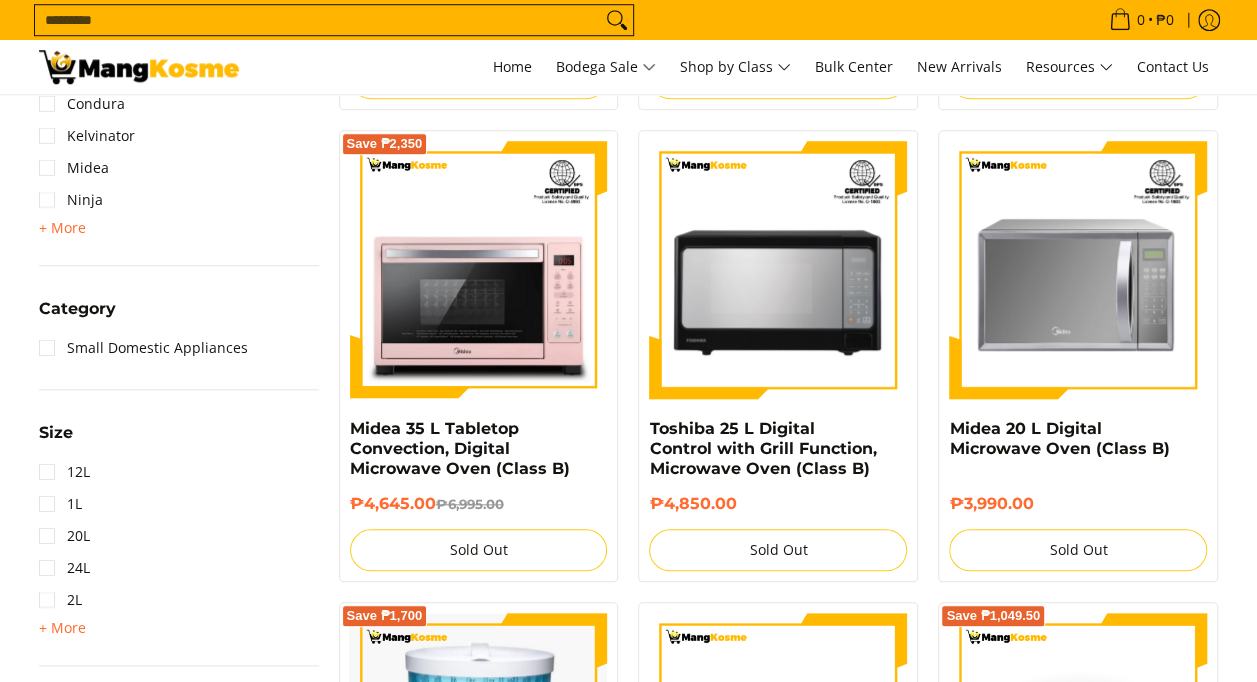 scroll, scrollTop: 0, scrollLeft: 0, axis: both 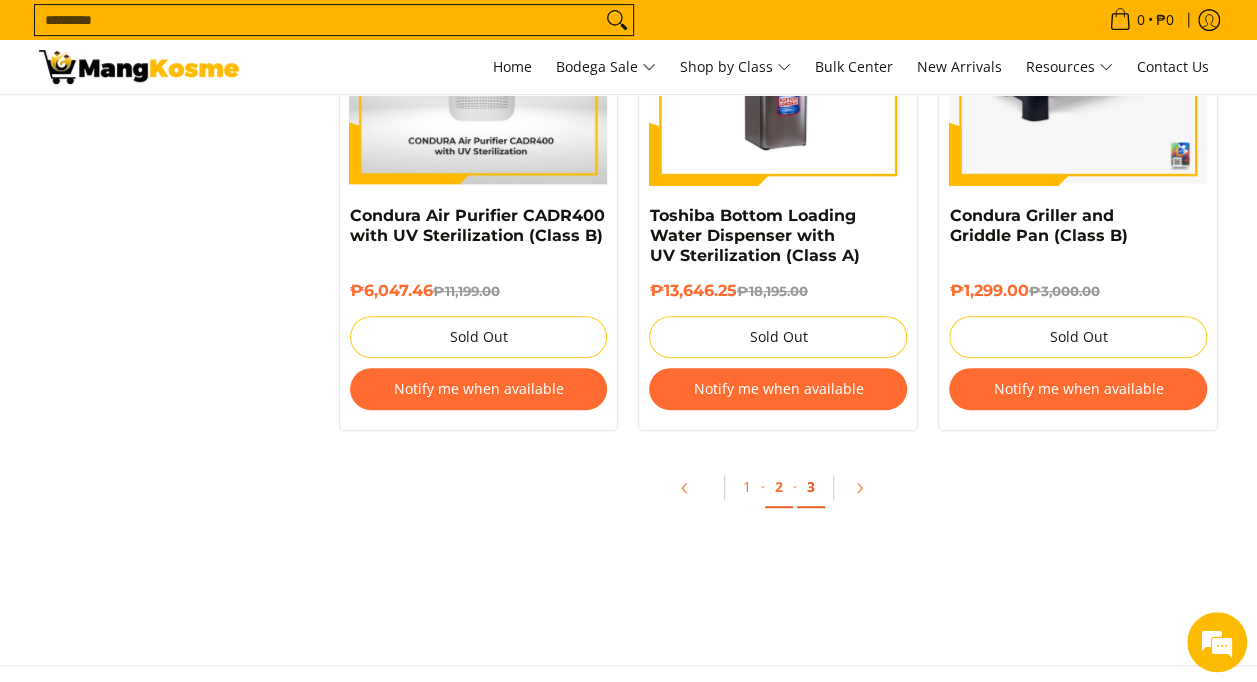 click on "3" at bounding box center (811, 487) 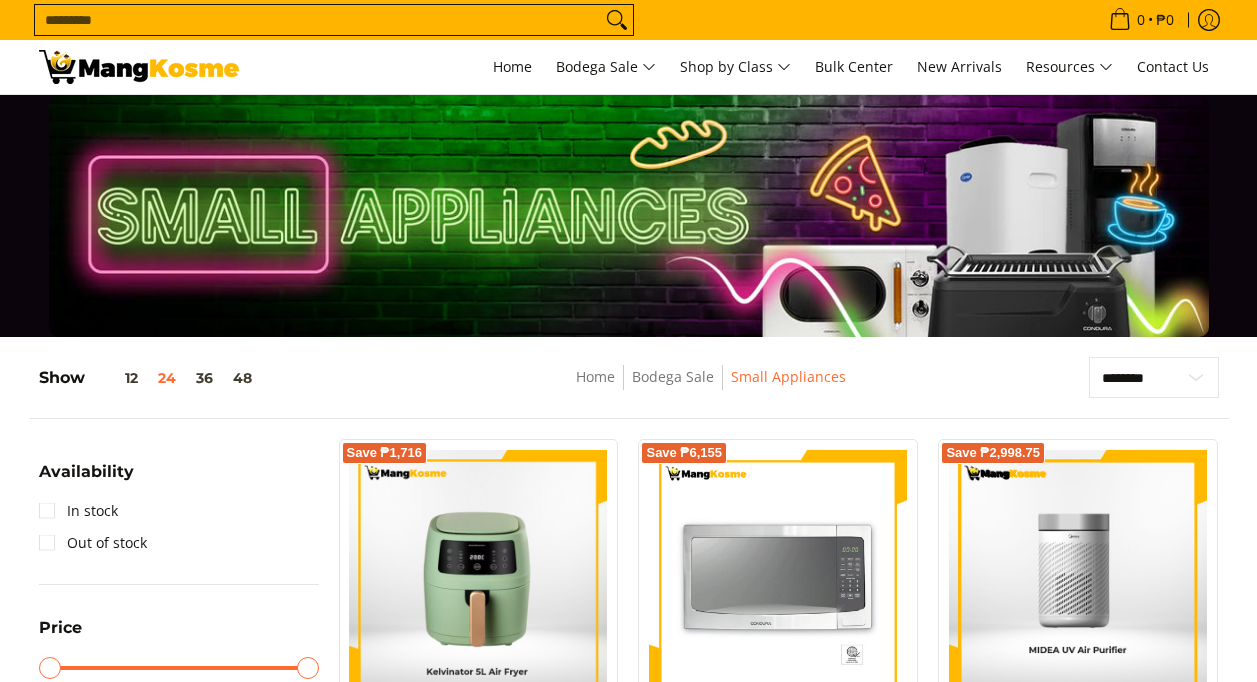 scroll, scrollTop: 500, scrollLeft: 0, axis: vertical 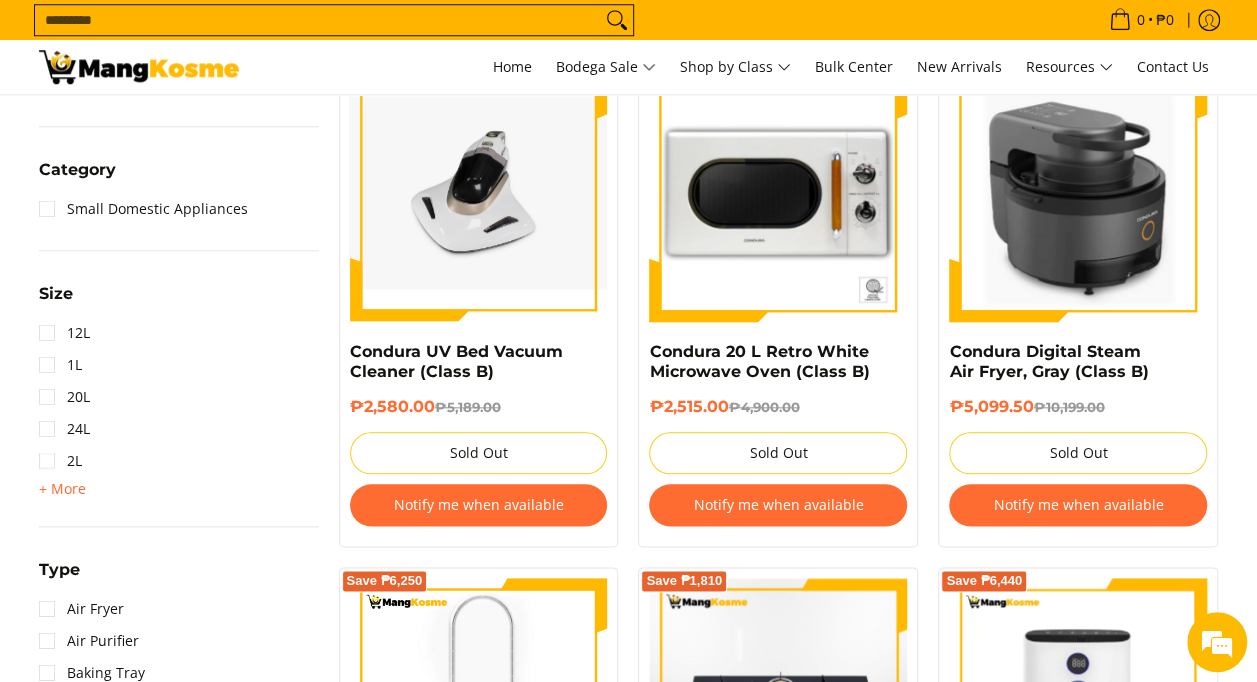 click at bounding box center (1078, 193) 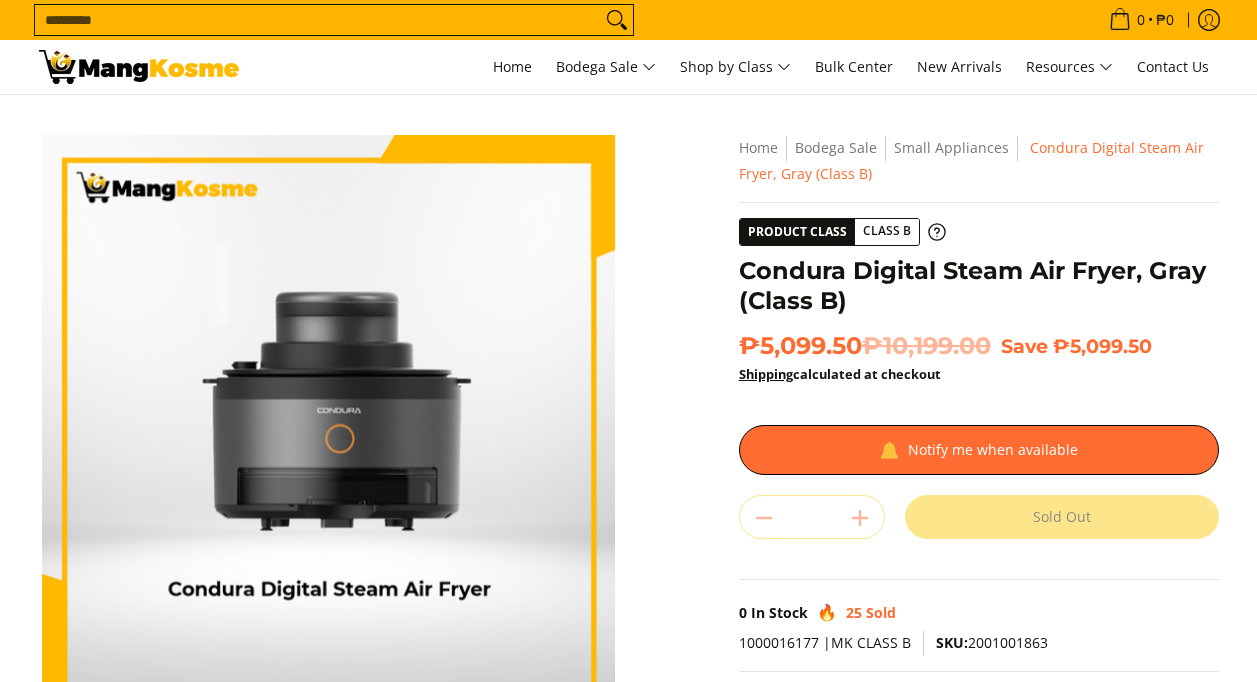 scroll, scrollTop: 0, scrollLeft: 0, axis: both 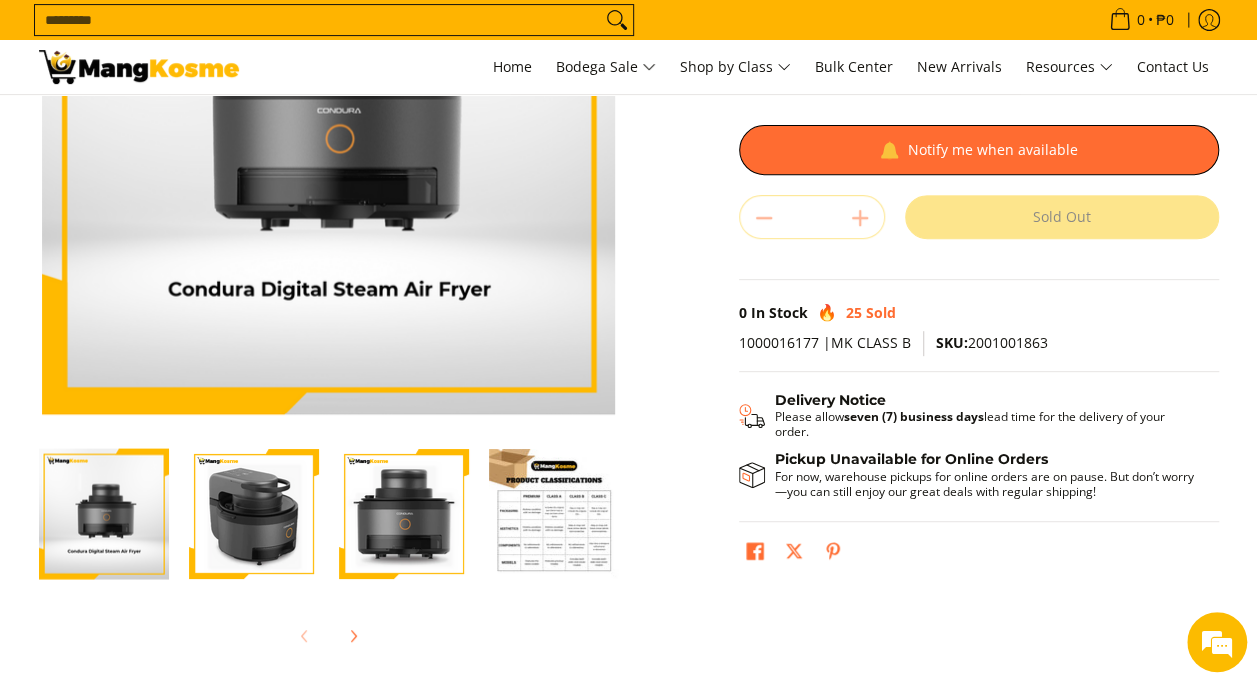click at bounding box center (104, 514) 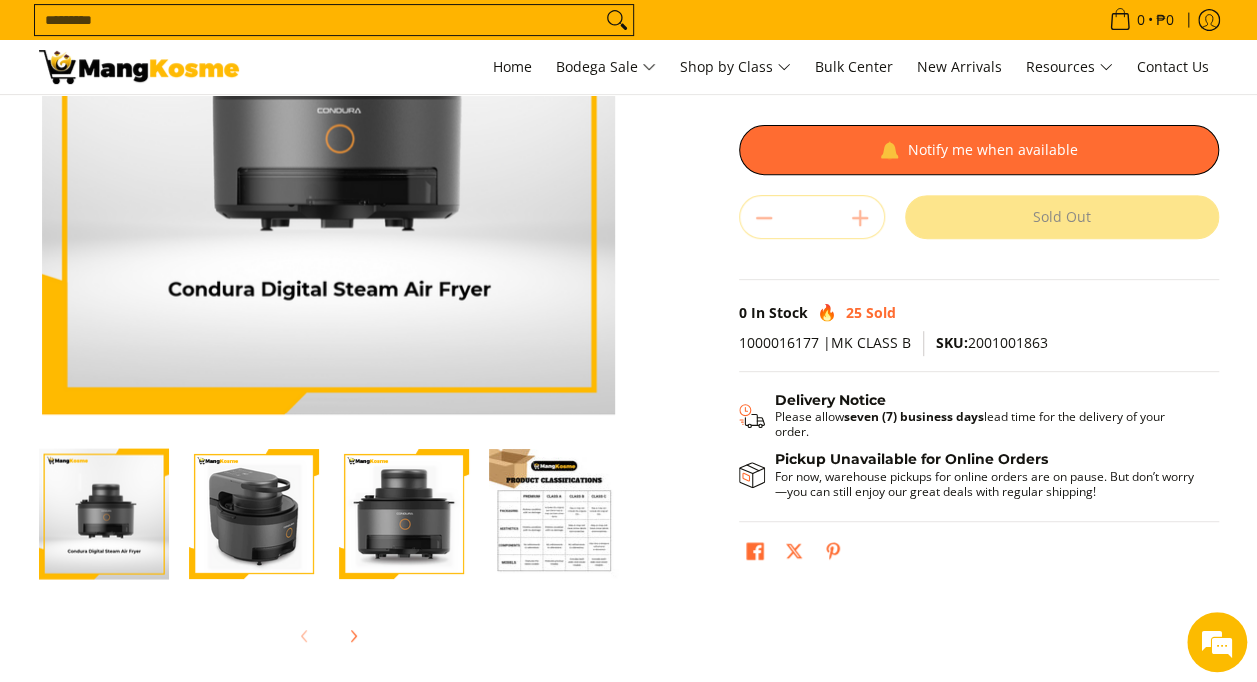 click at bounding box center (254, 514) 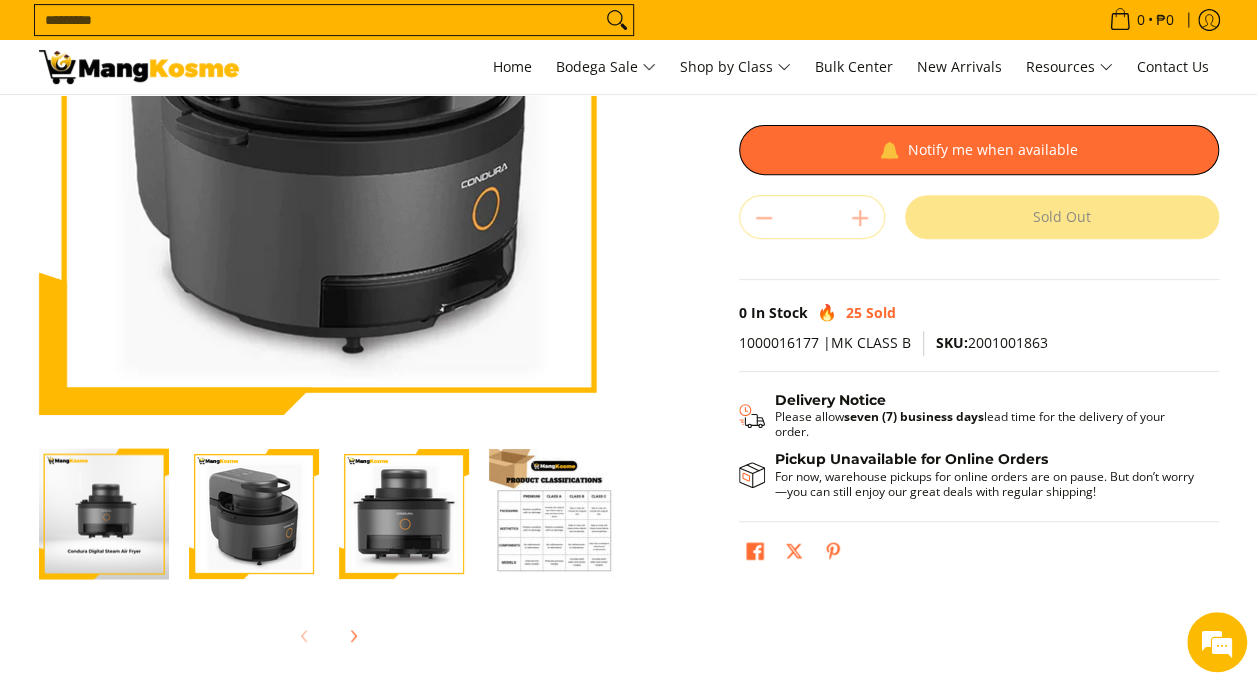 click at bounding box center [404, 514] 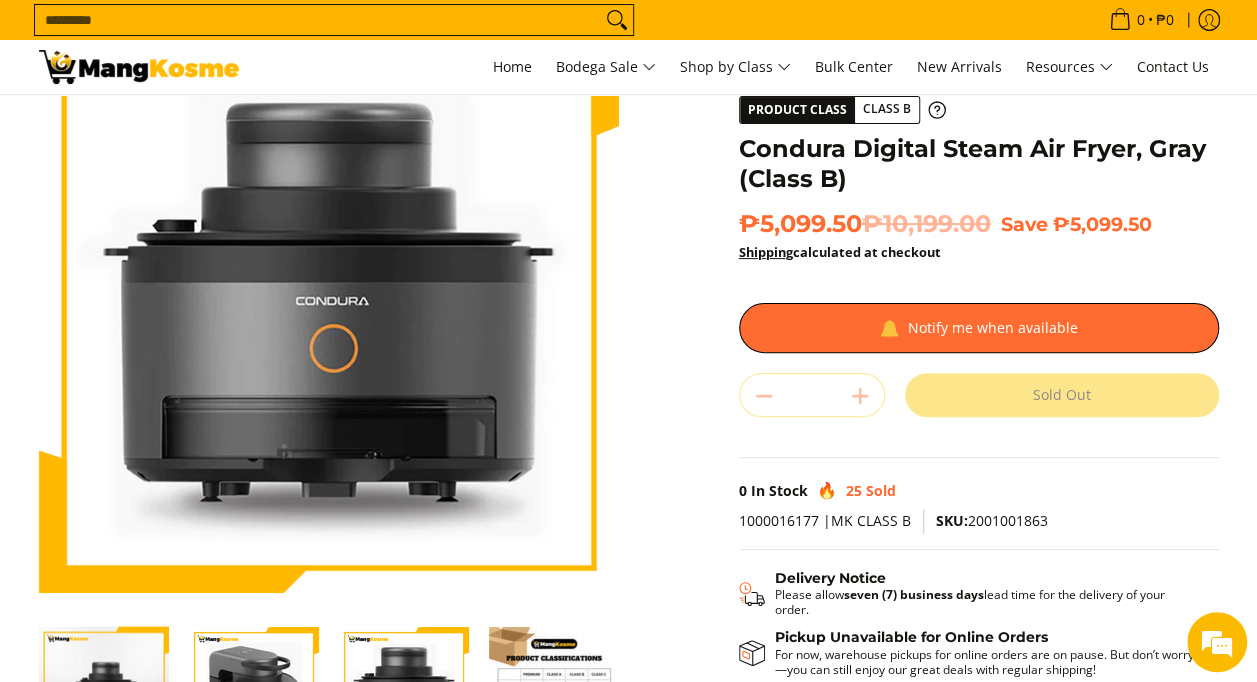 scroll, scrollTop: 0, scrollLeft: 0, axis: both 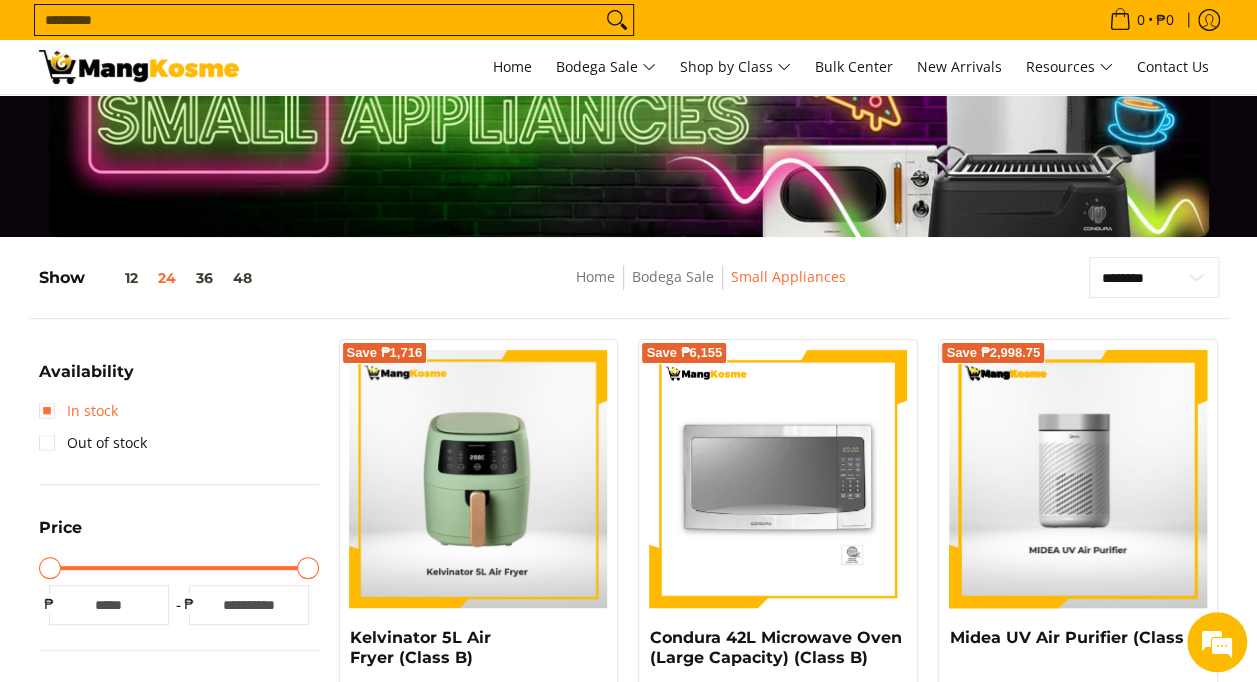 click on "In stock" at bounding box center (78, 411) 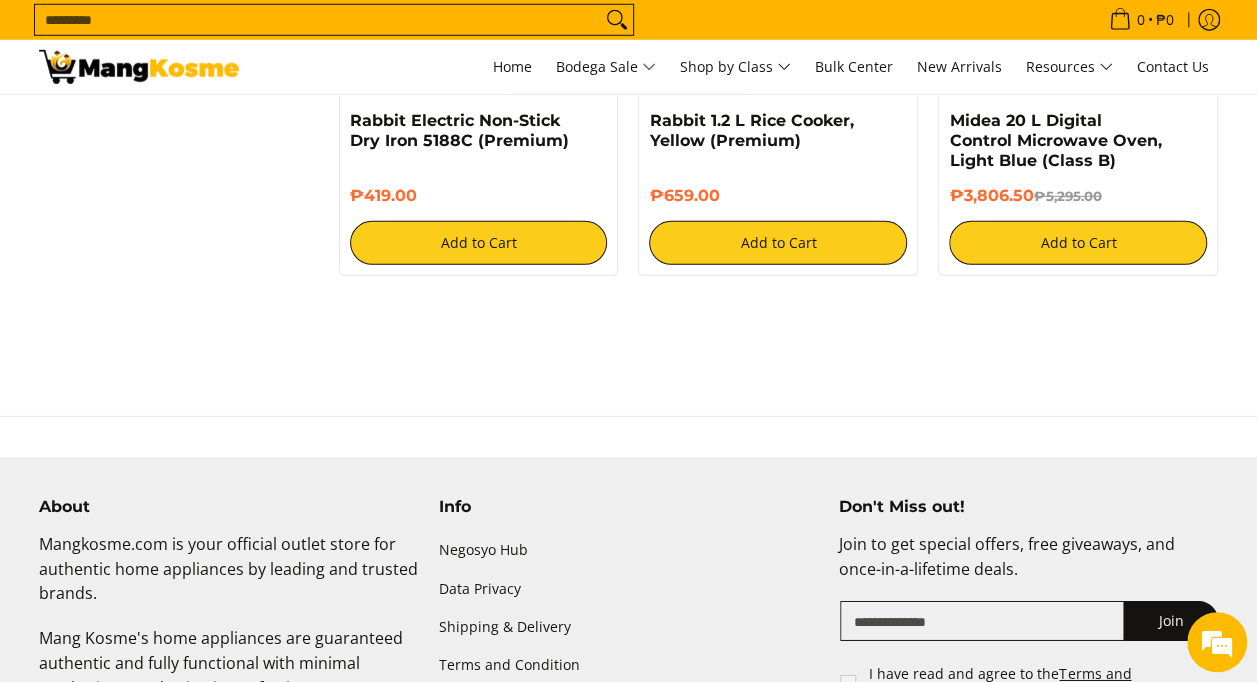 scroll, scrollTop: 3161, scrollLeft: 0, axis: vertical 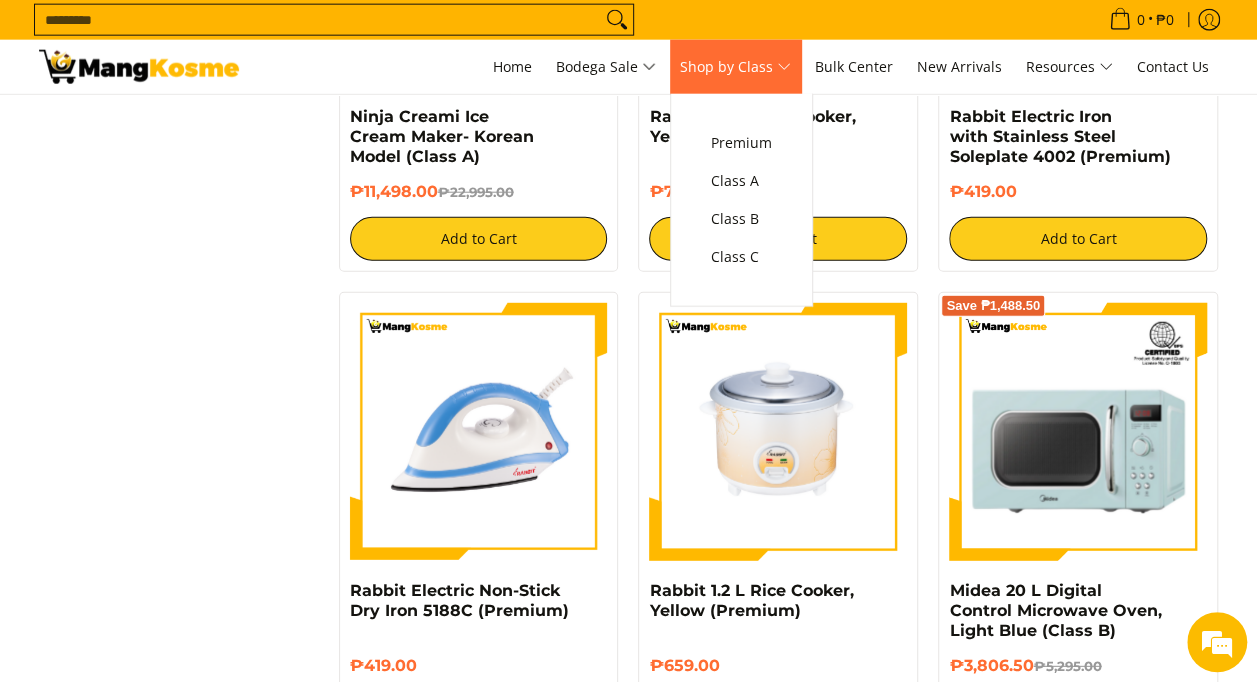 click on "Shop by Class" at bounding box center (735, 67) 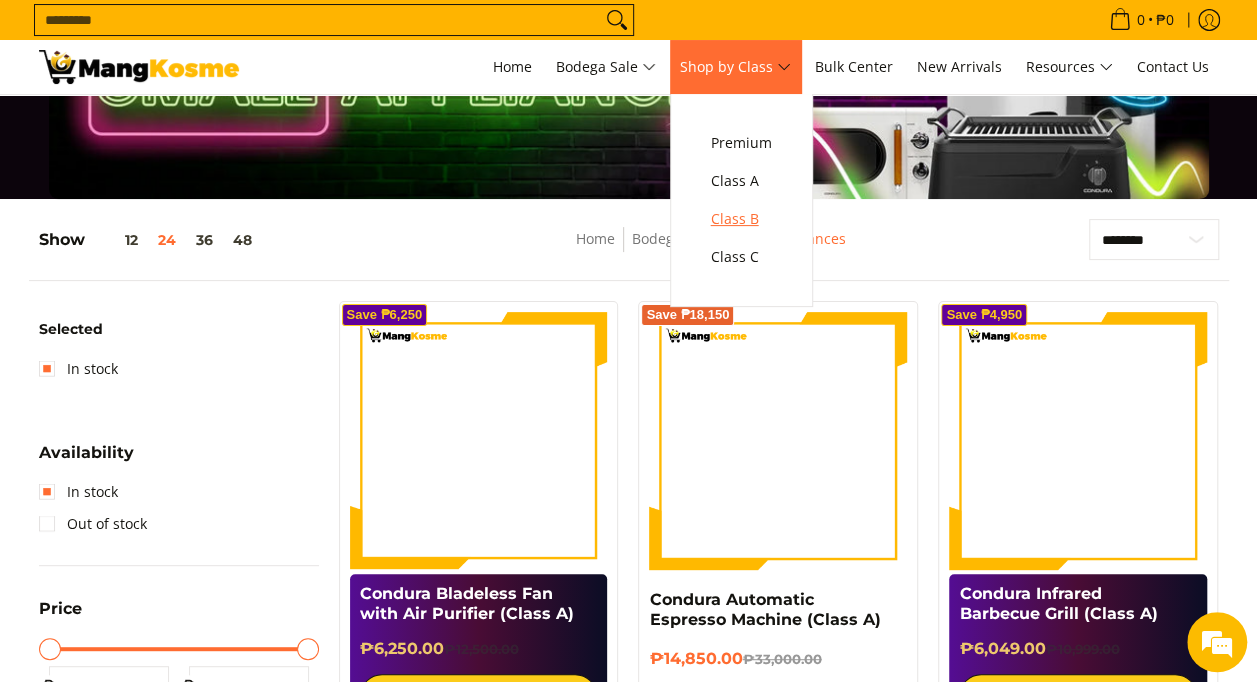 scroll, scrollTop: 0, scrollLeft: 0, axis: both 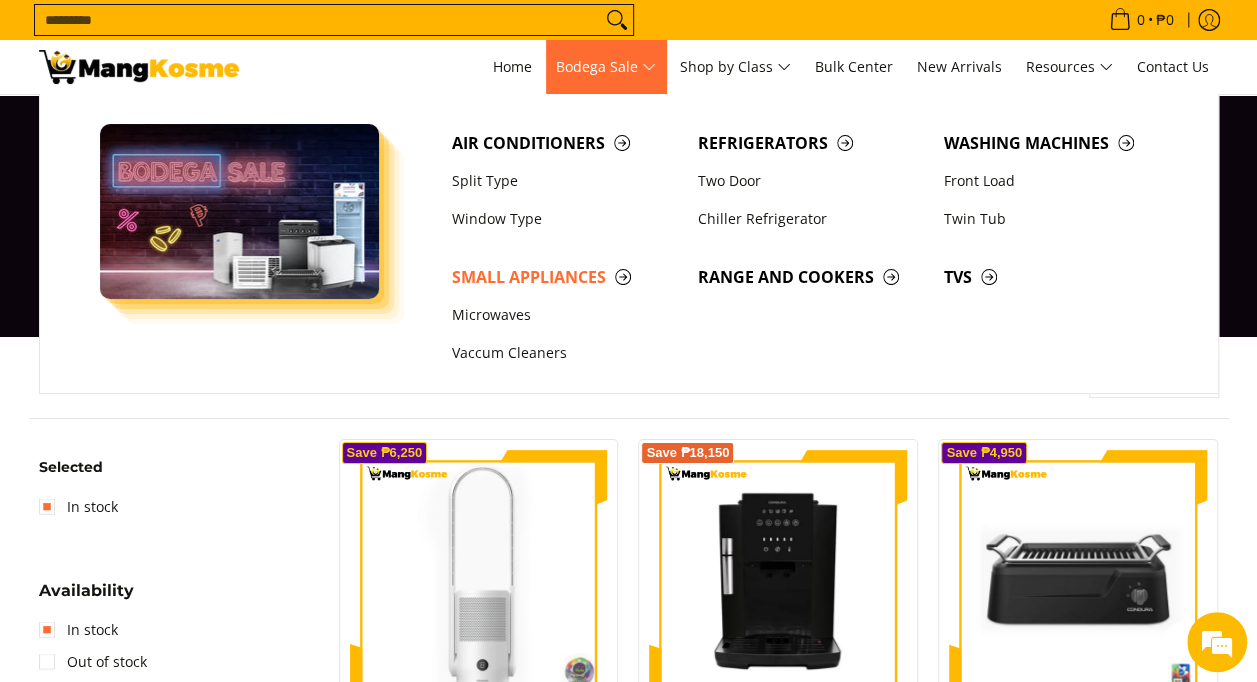 click on "Bodega Sale" at bounding box center [606, 67] 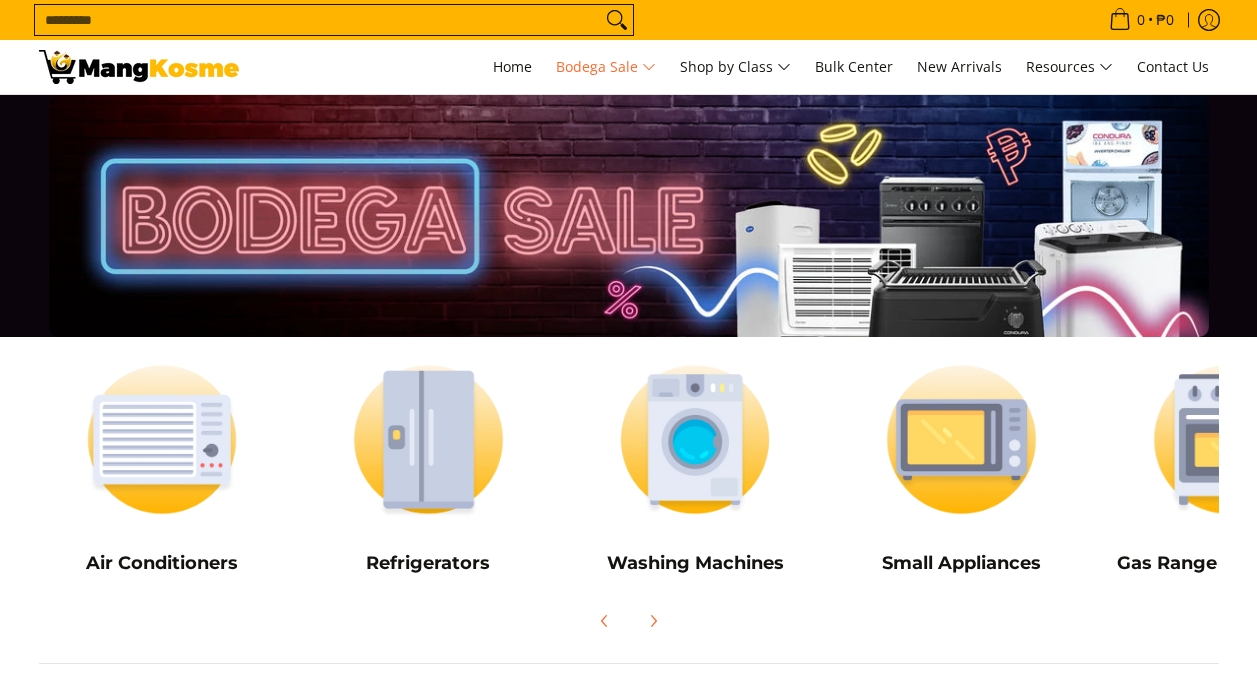 scroll, scrollTop: 0, scrollLeft: 0, axis: both 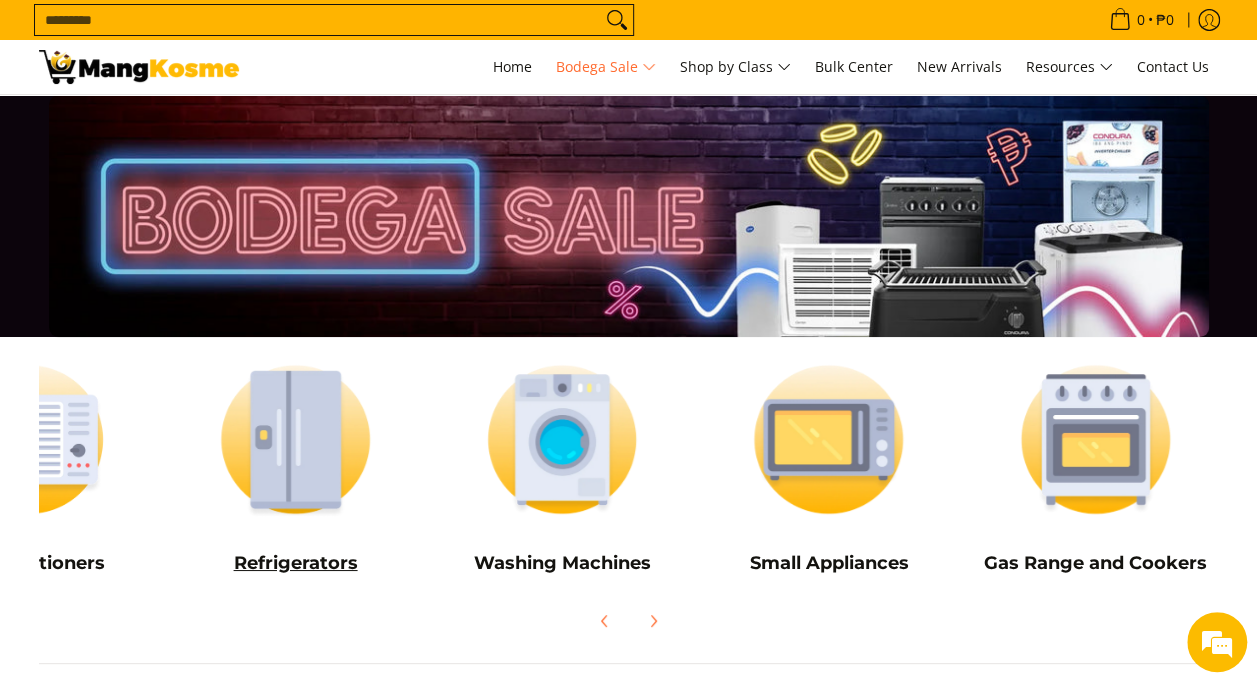 drag, startPoint x: 1056, startPoint y: 455, endPoint x: 346, endPoint y: 430, distance: 710.44 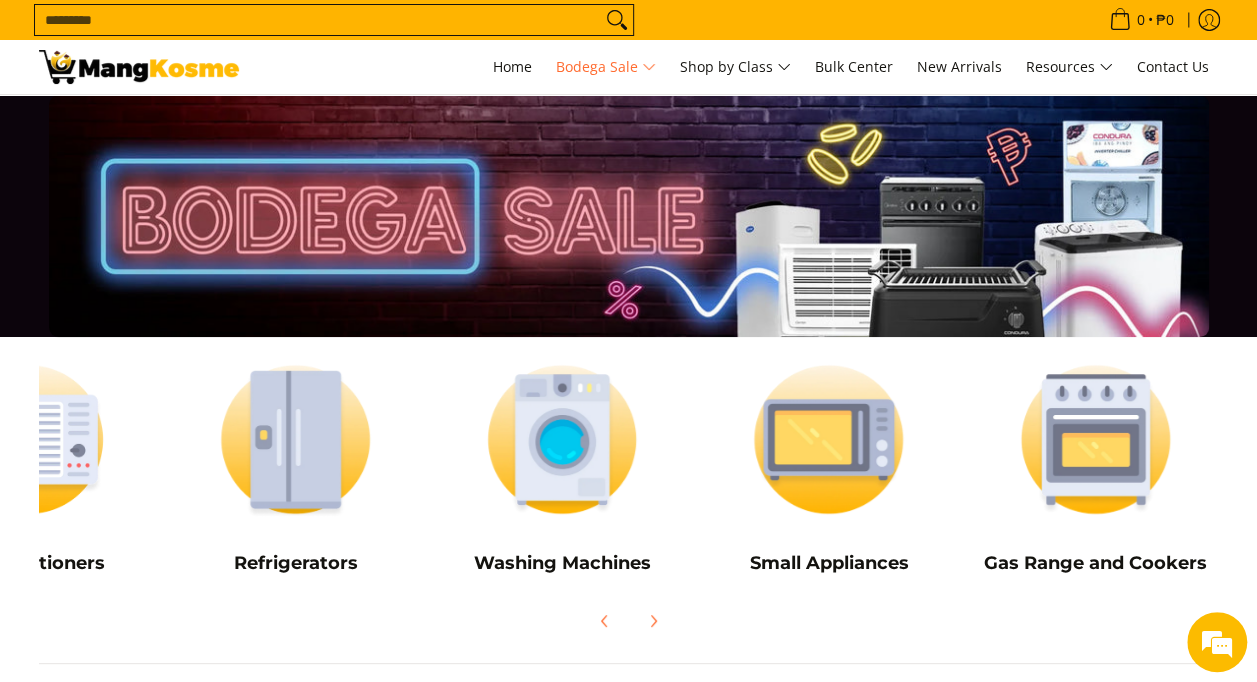 scroll, scrollTop: 0, scrollLeft: 0, axis: both 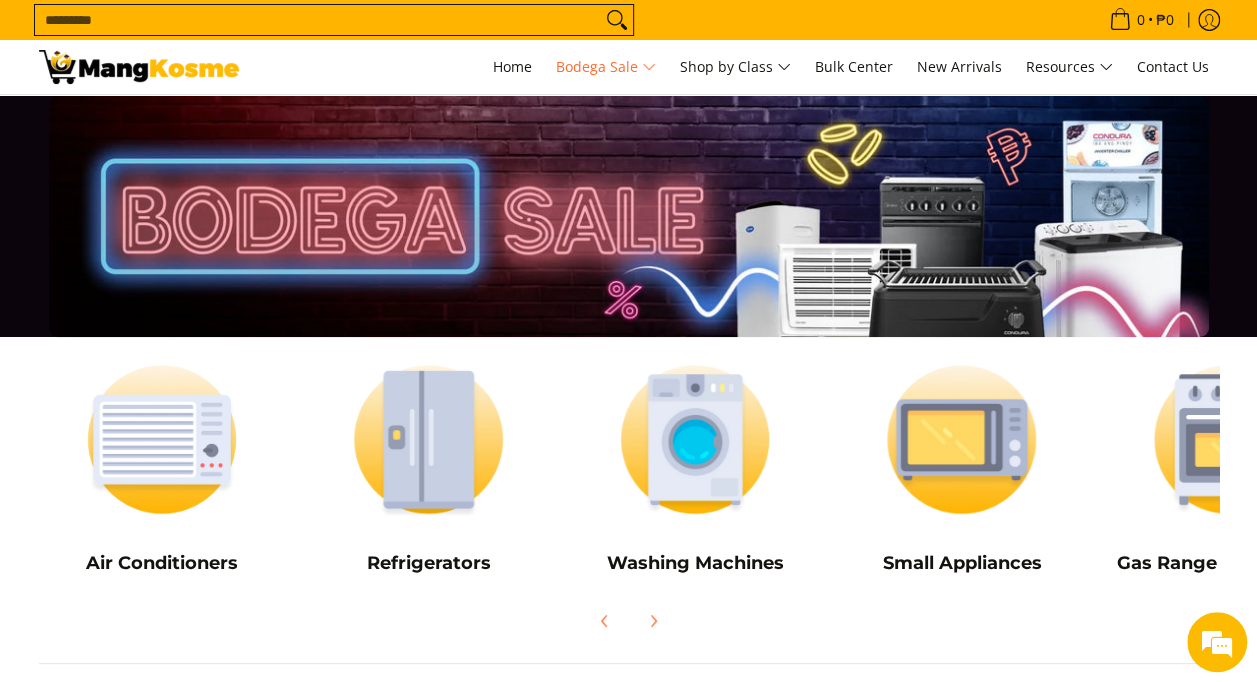drag, startPoint x: 344, startPoint y: 430, endPoint x: 1256, endPoint y: 426, distance: 912.0088 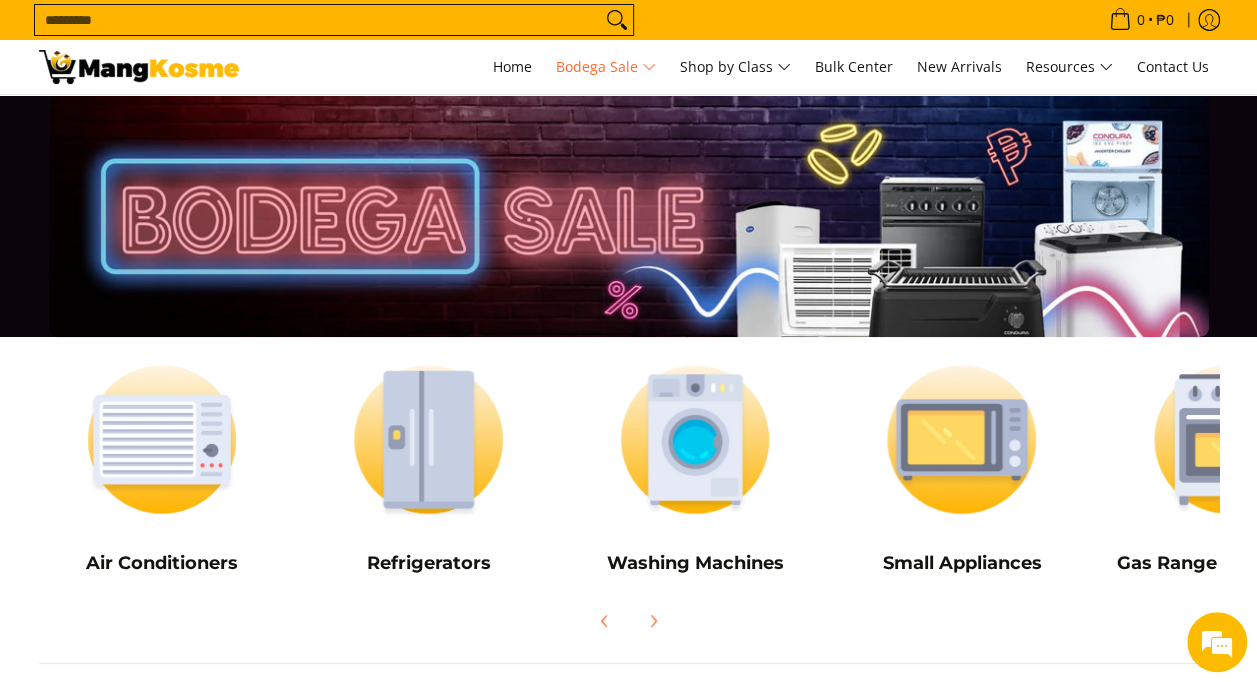scroll, scrollTop: 0, scrollLeft: 0, axis: both 